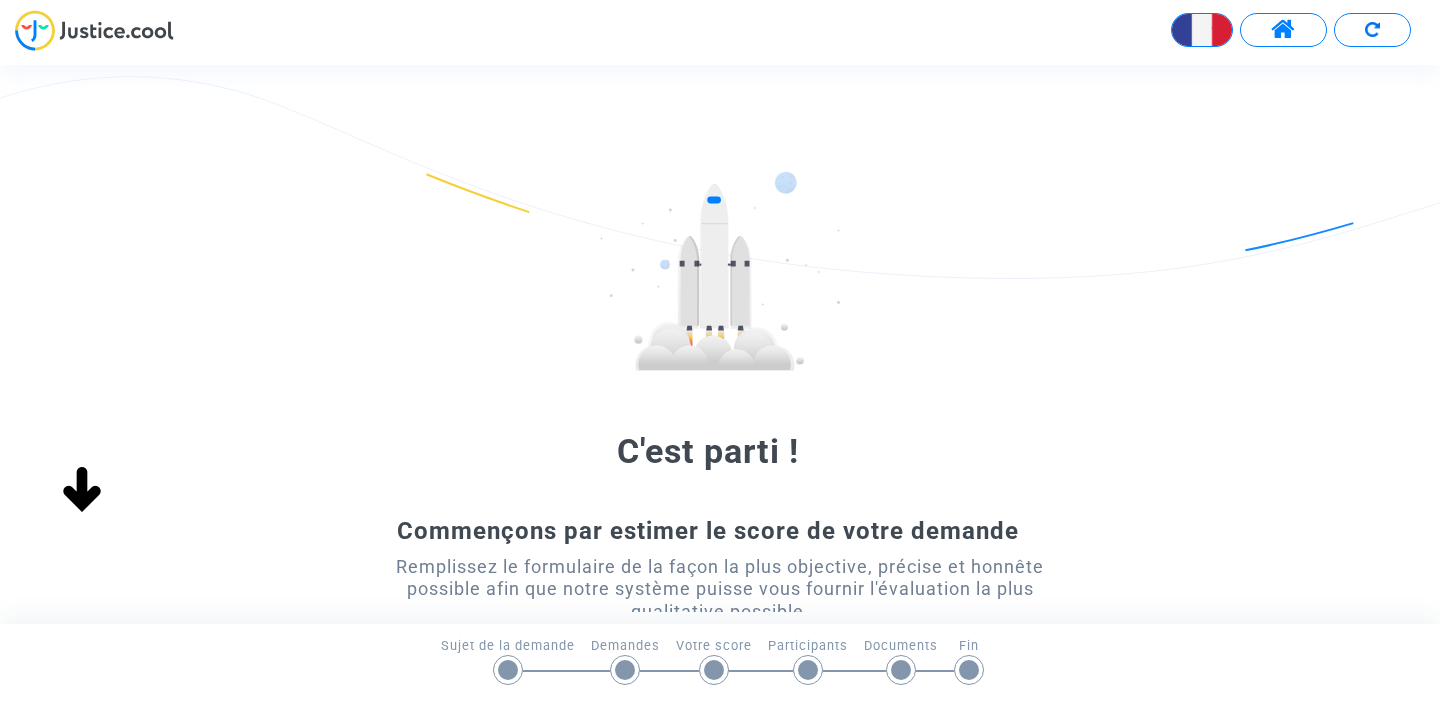 scroll, scrollTop: 0, scrollLeft: 0, axis: both 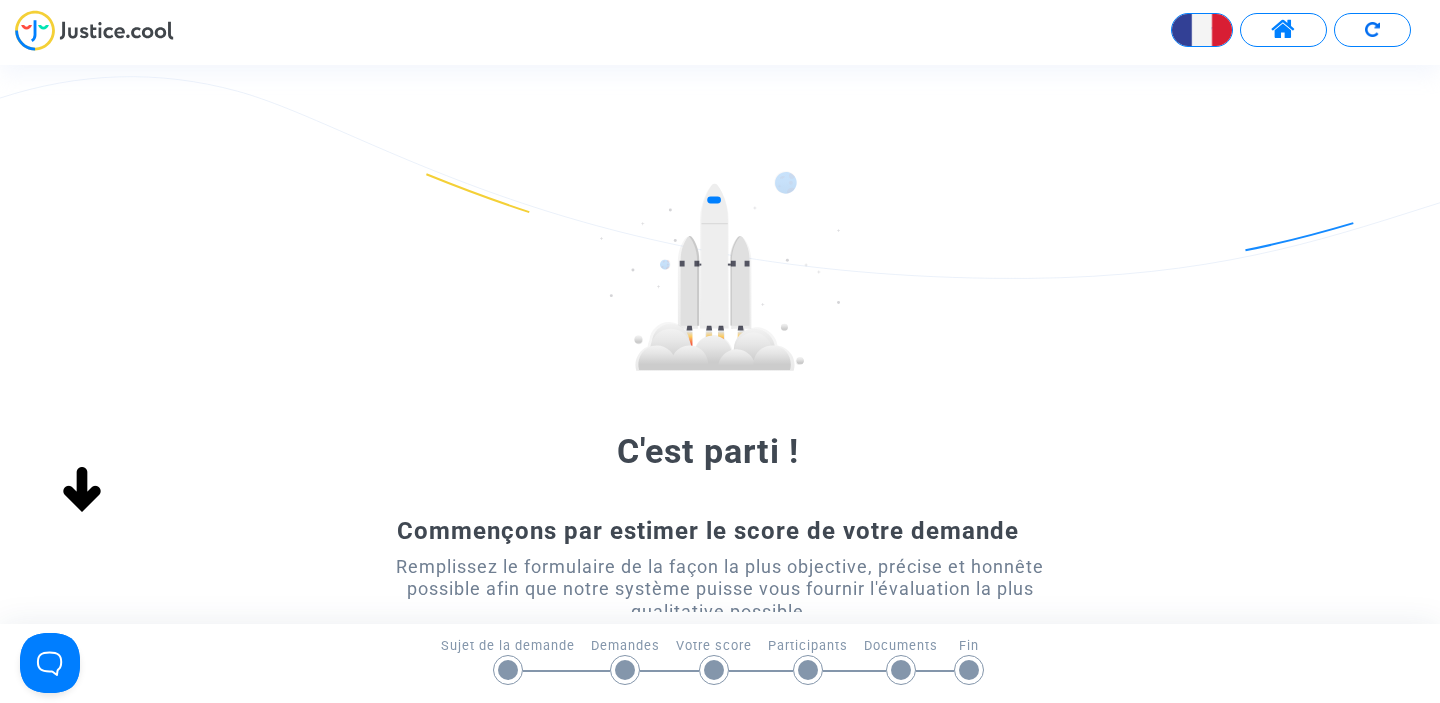 click at bounding box center (1202, 30) 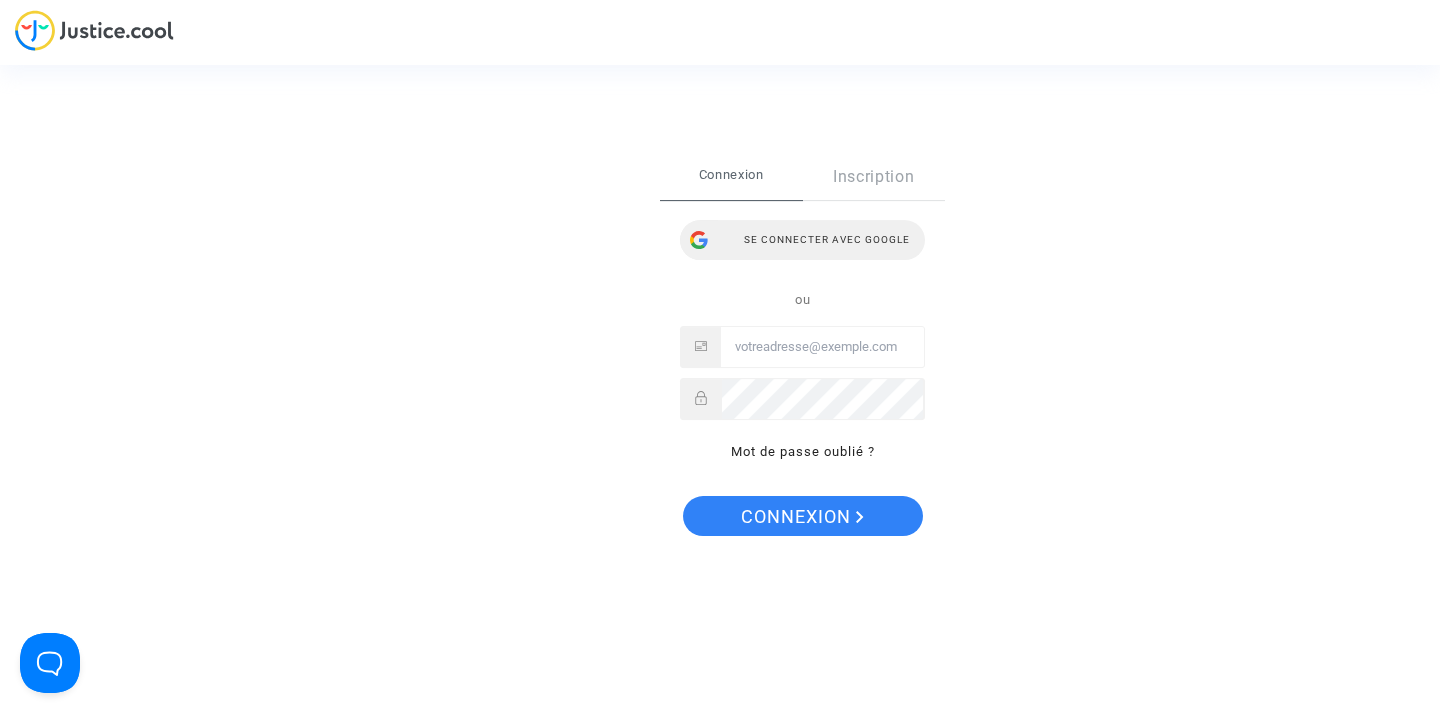 click on "Se connecter avec Google" at bounding box center [802, 240] 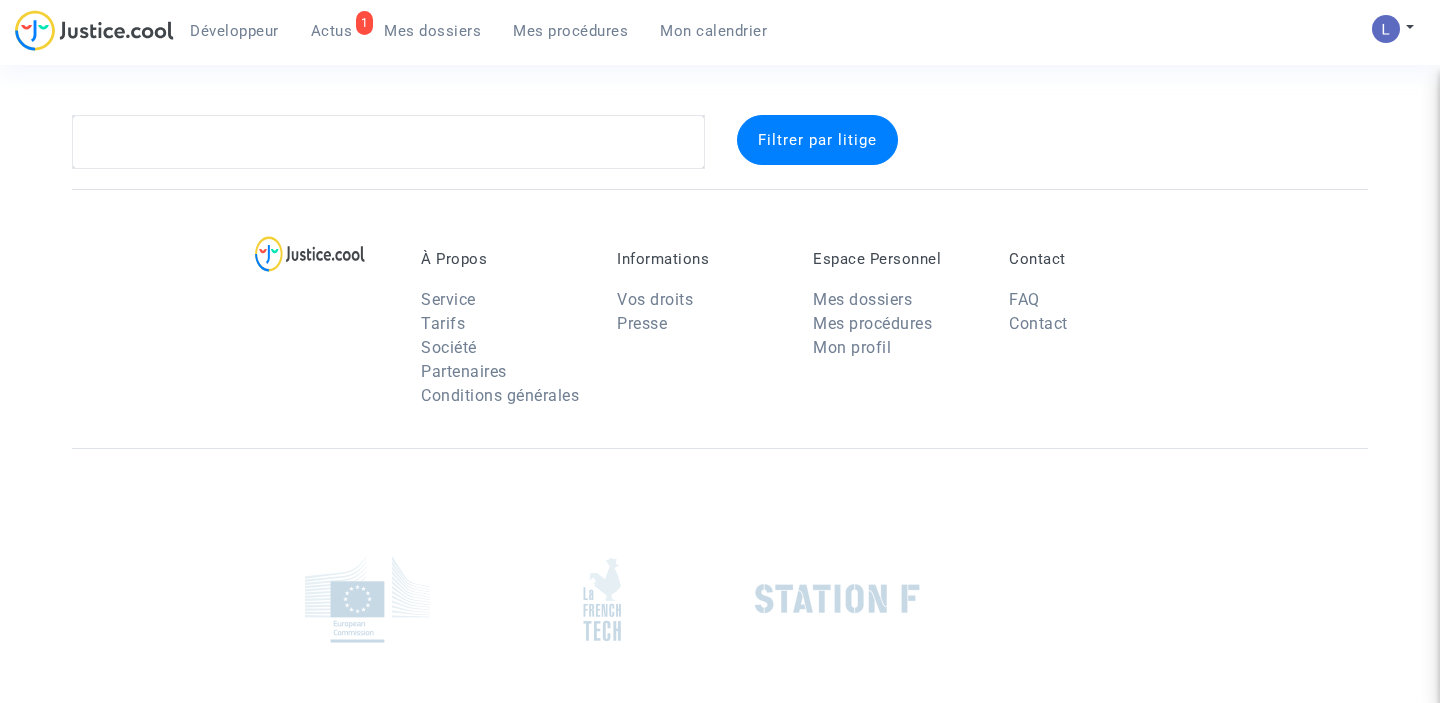 scroll, scrollTop: 0, scrollLeft: 0, axis: both 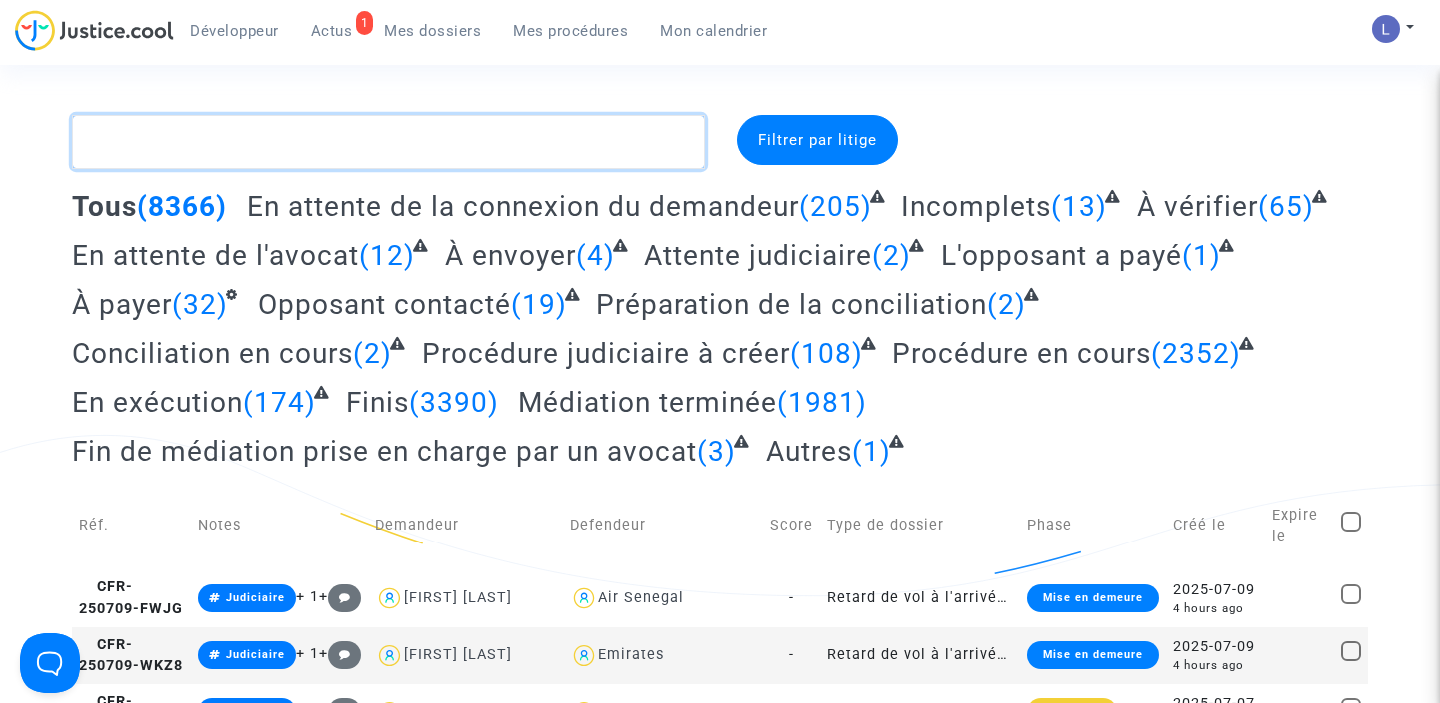 click at bounding box center (388, 142) 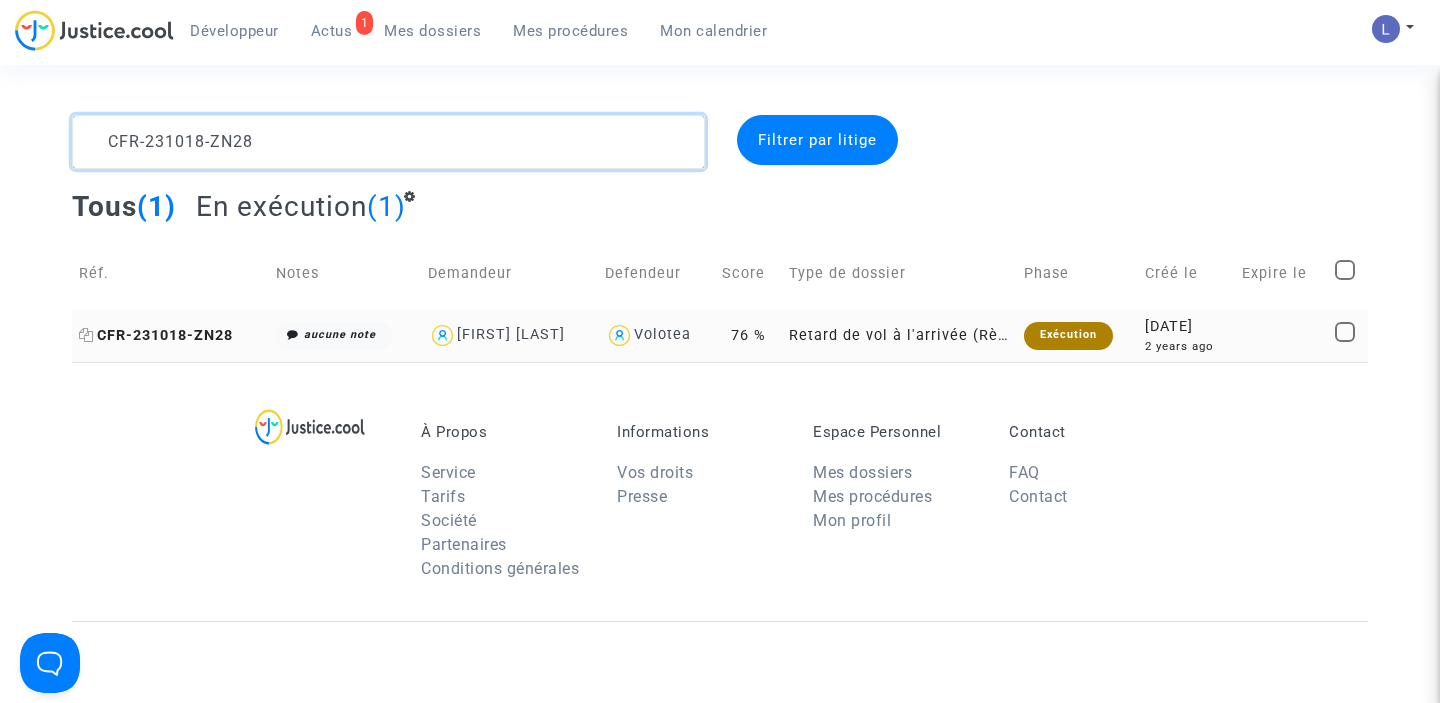 type on "CFR-231018-ZN28" 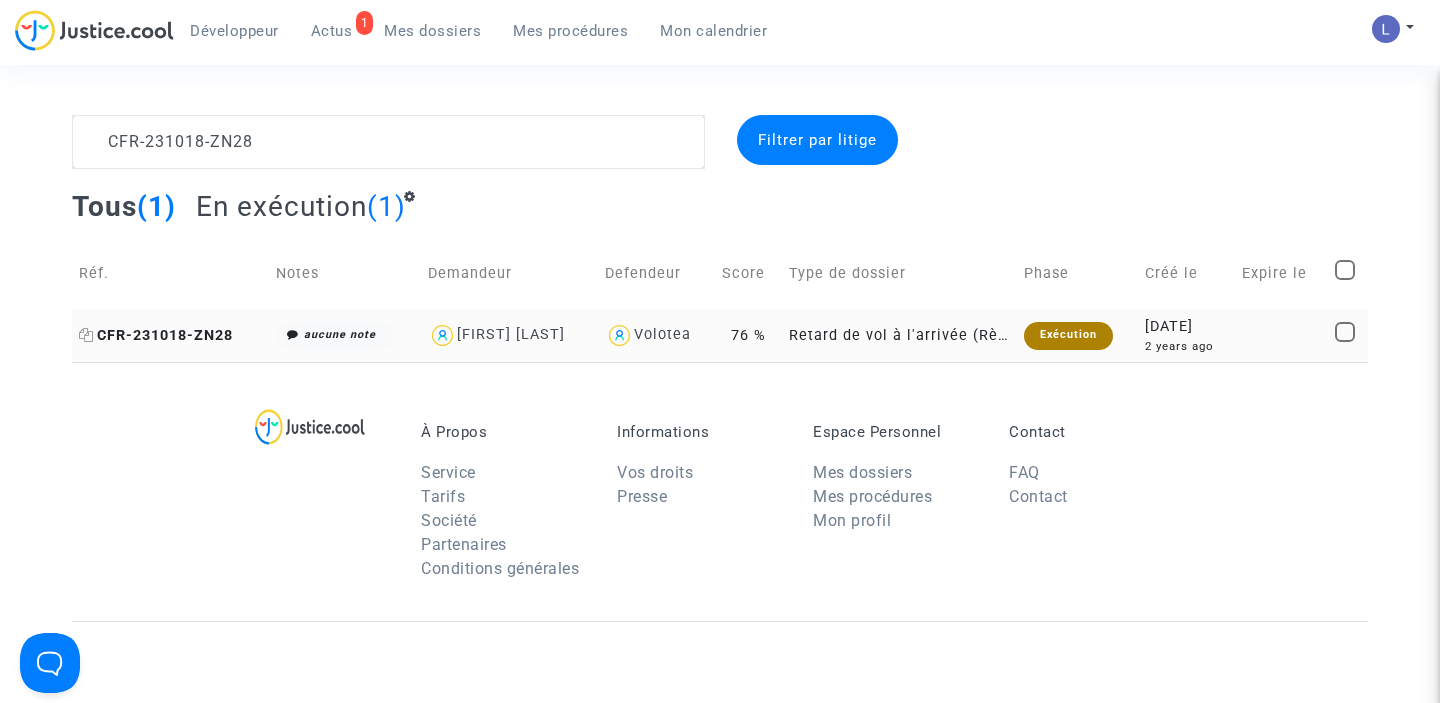 click on "CFR-231018-ZN28" at bounding box center (156, 335) 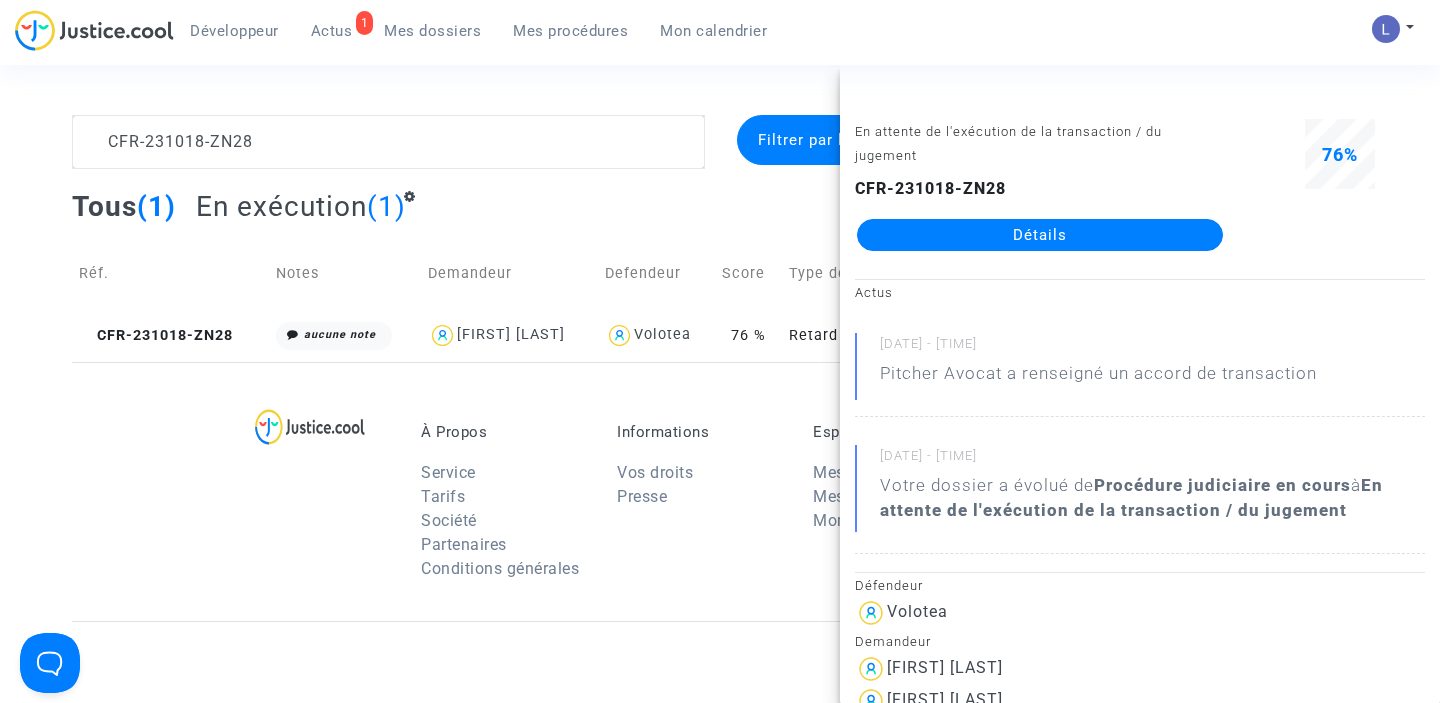 click on "Détails" at bounding box center [1040, 235] 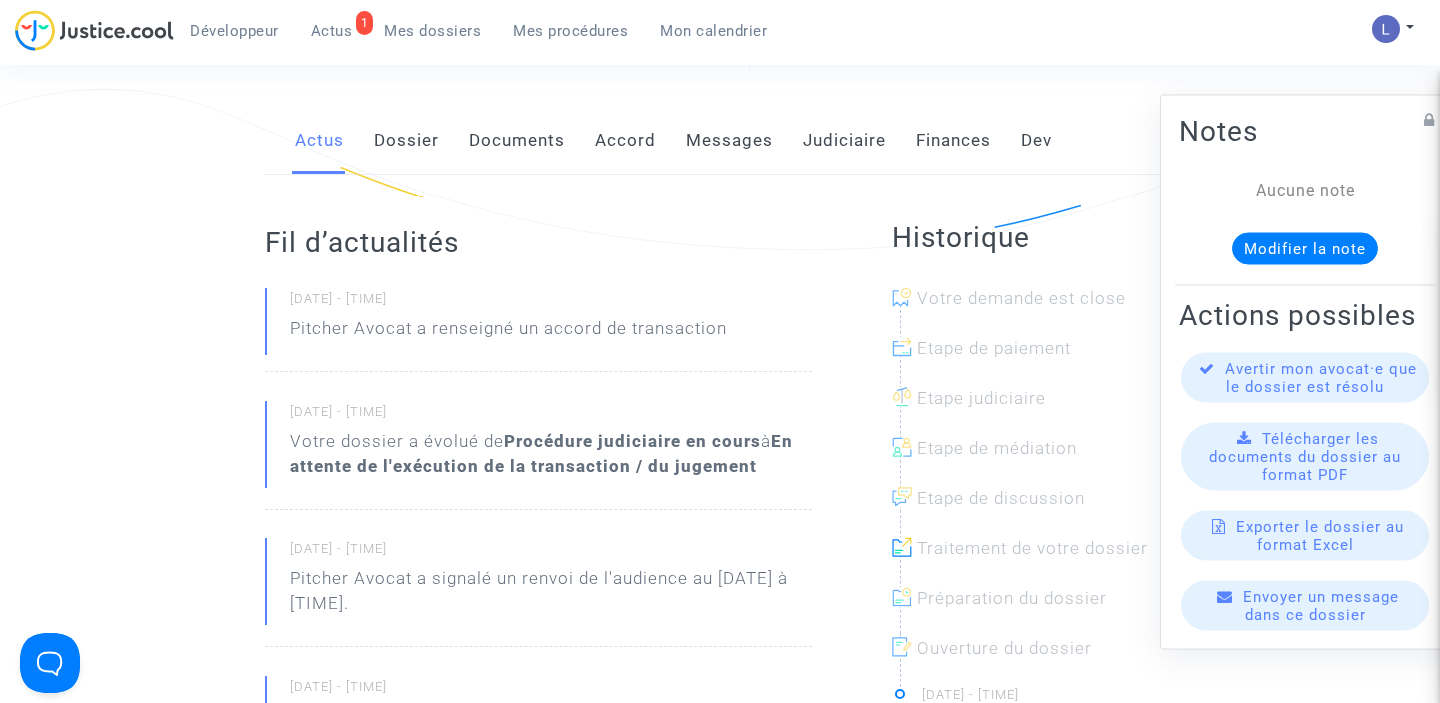scroll, scrollTop: 379, scrollLeft: 0, axis: vertical 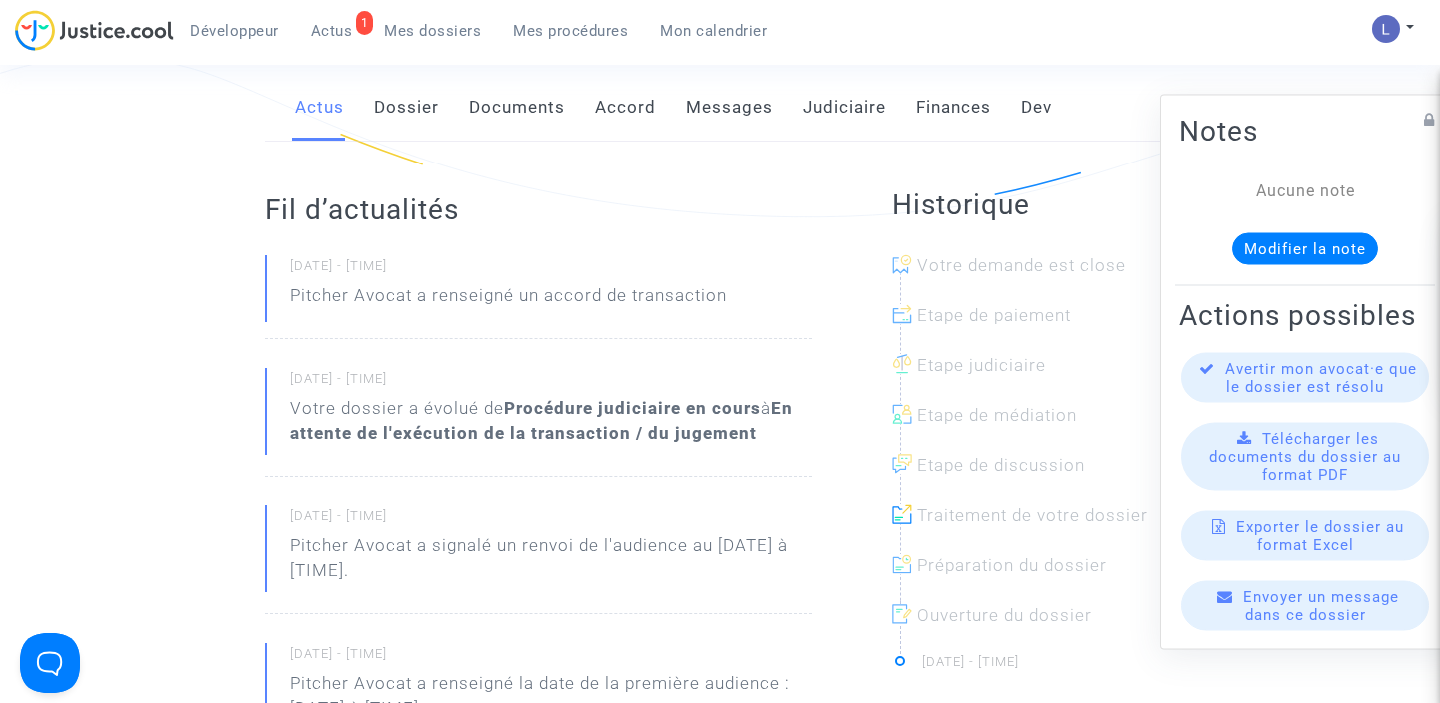 click on "Judiciaire" at bounding box center (844, 108) 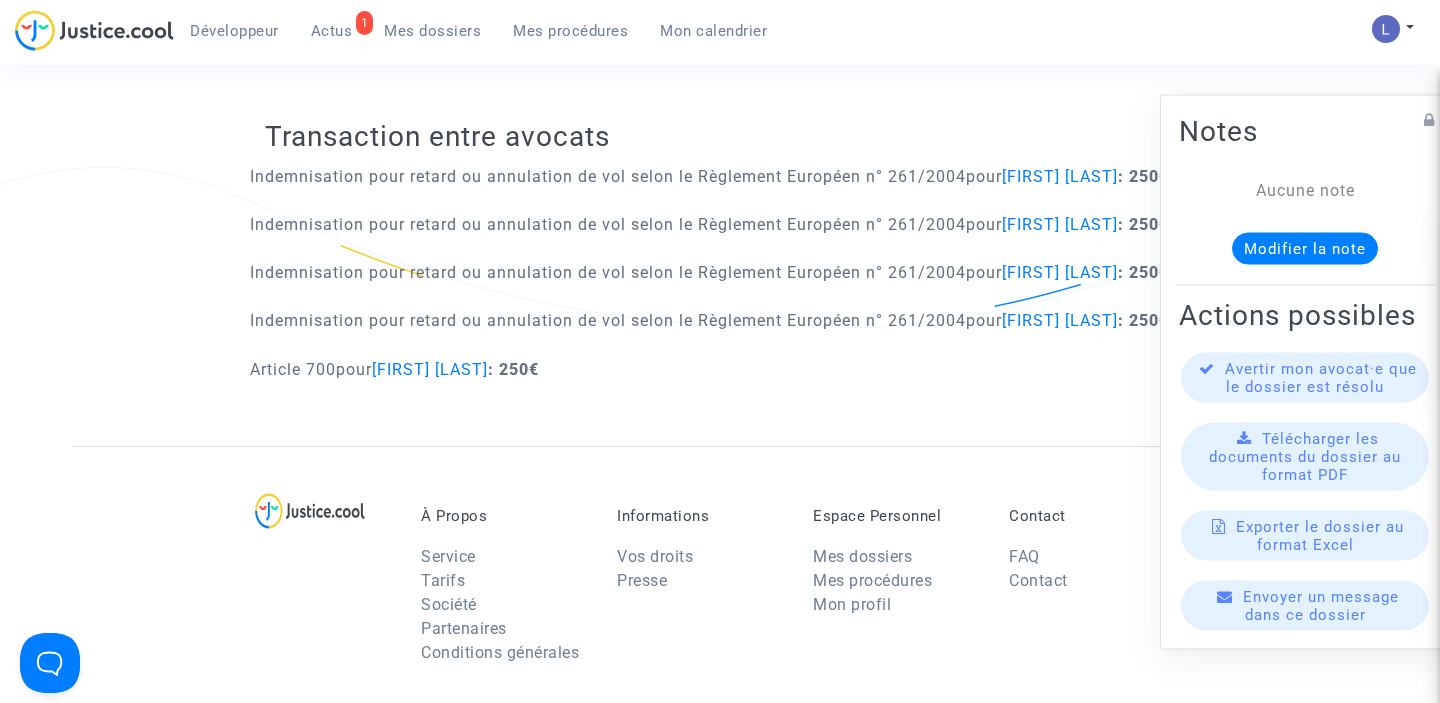 scroll, scrollTop: 1073, scrollLeft: 0, axis: vertical 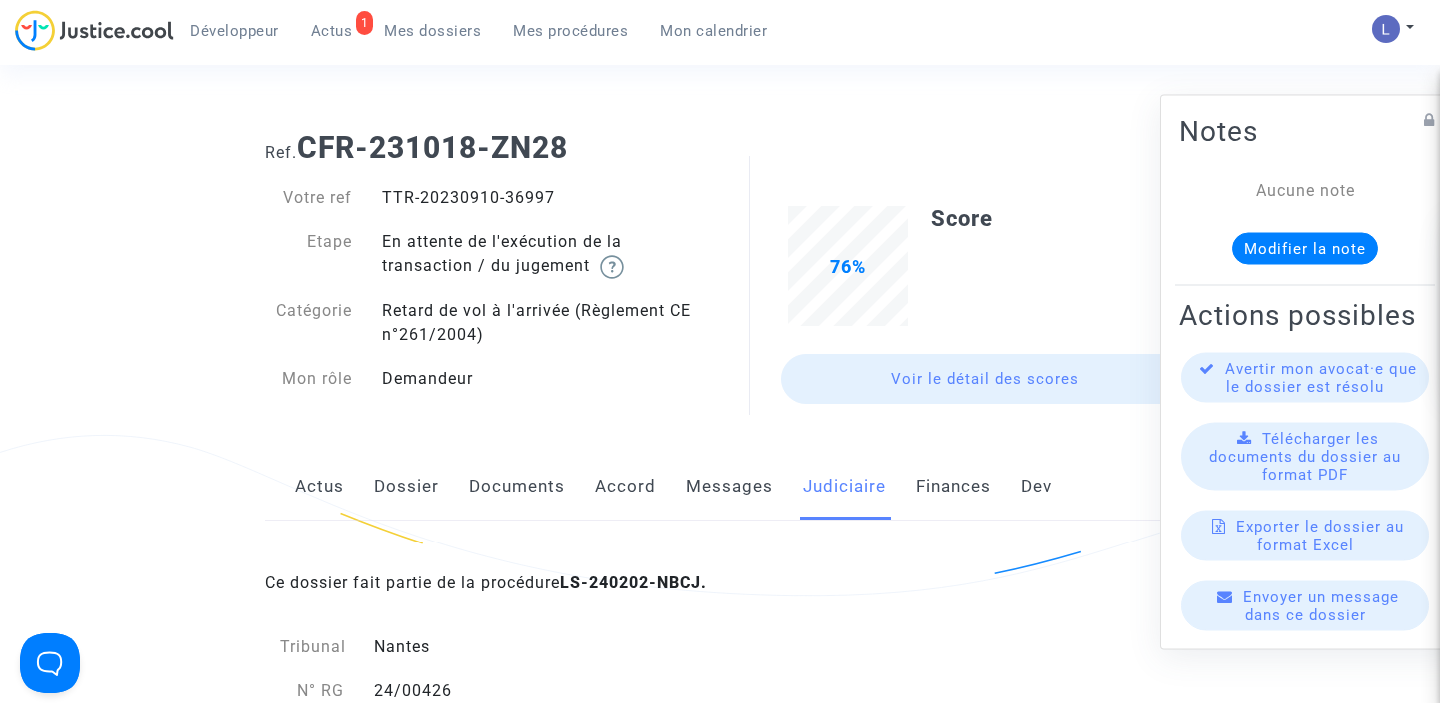 click on "Dossier" at bounding box center (406, 487) 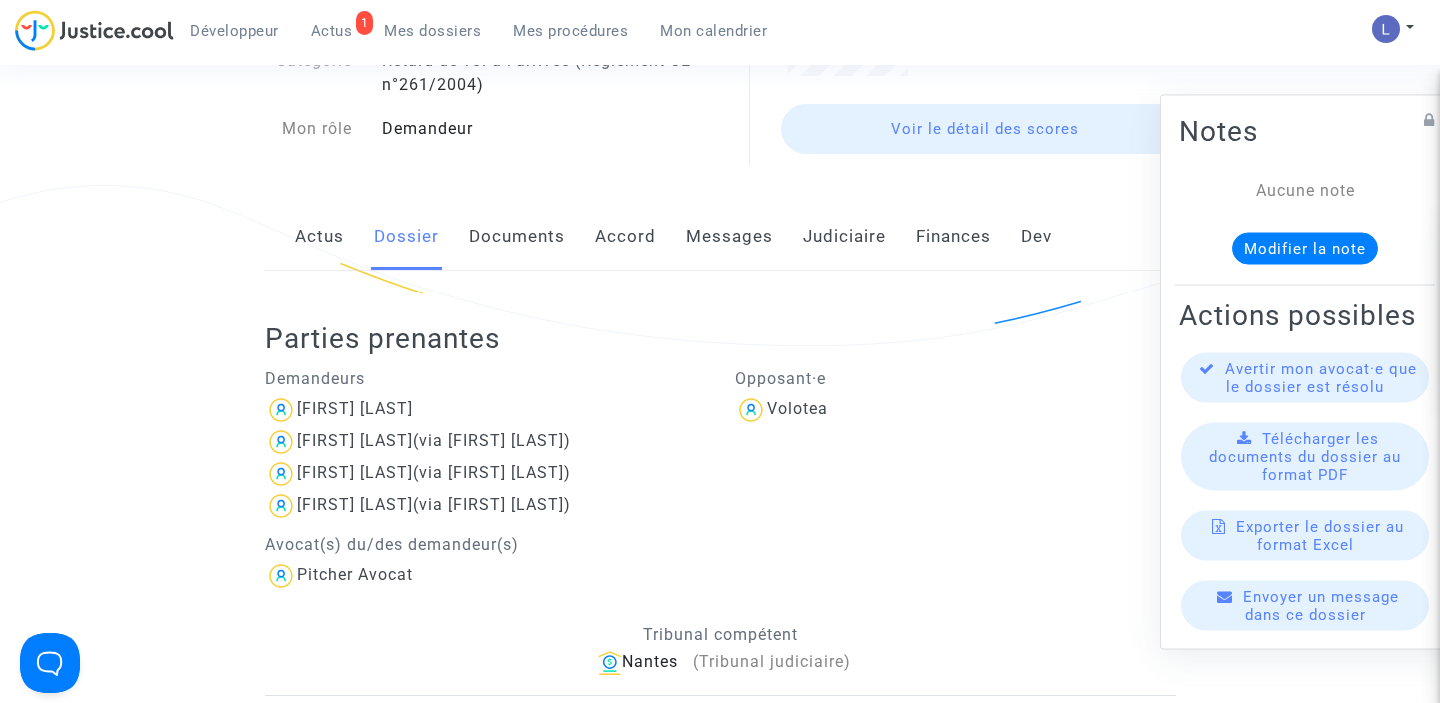 scroll, scrollTop: 263, scrollLeft: 0, axis: vertical 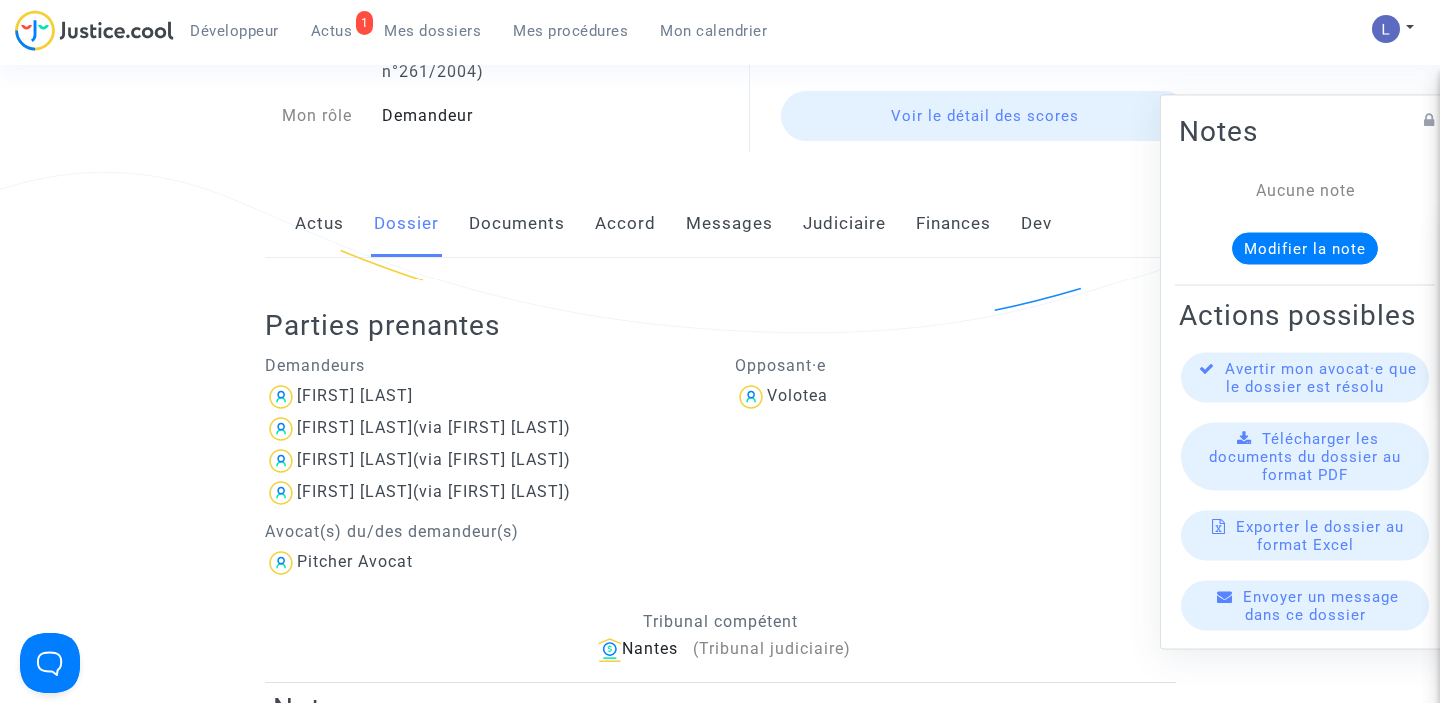 click on "Documents" at bounding box center (517, 224) 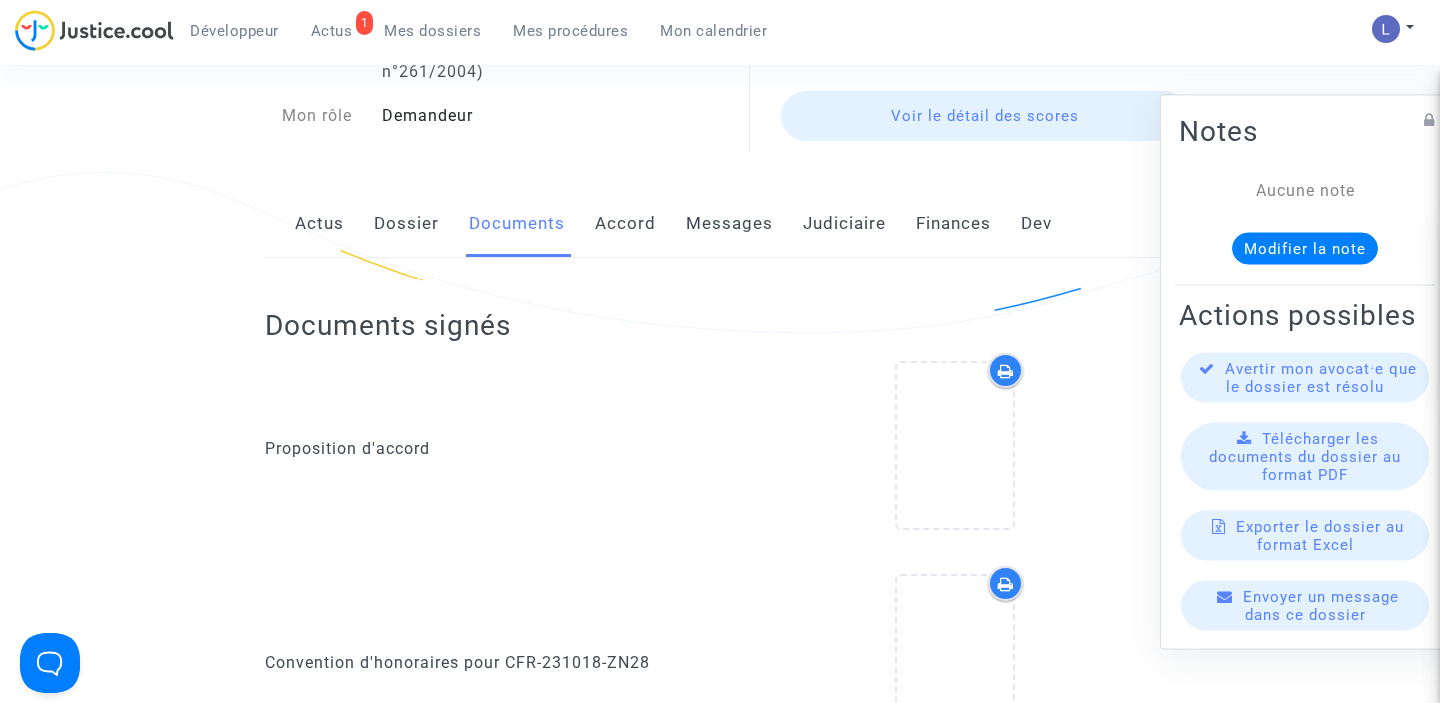 click on "Actus" at bounding box center [319, 224] 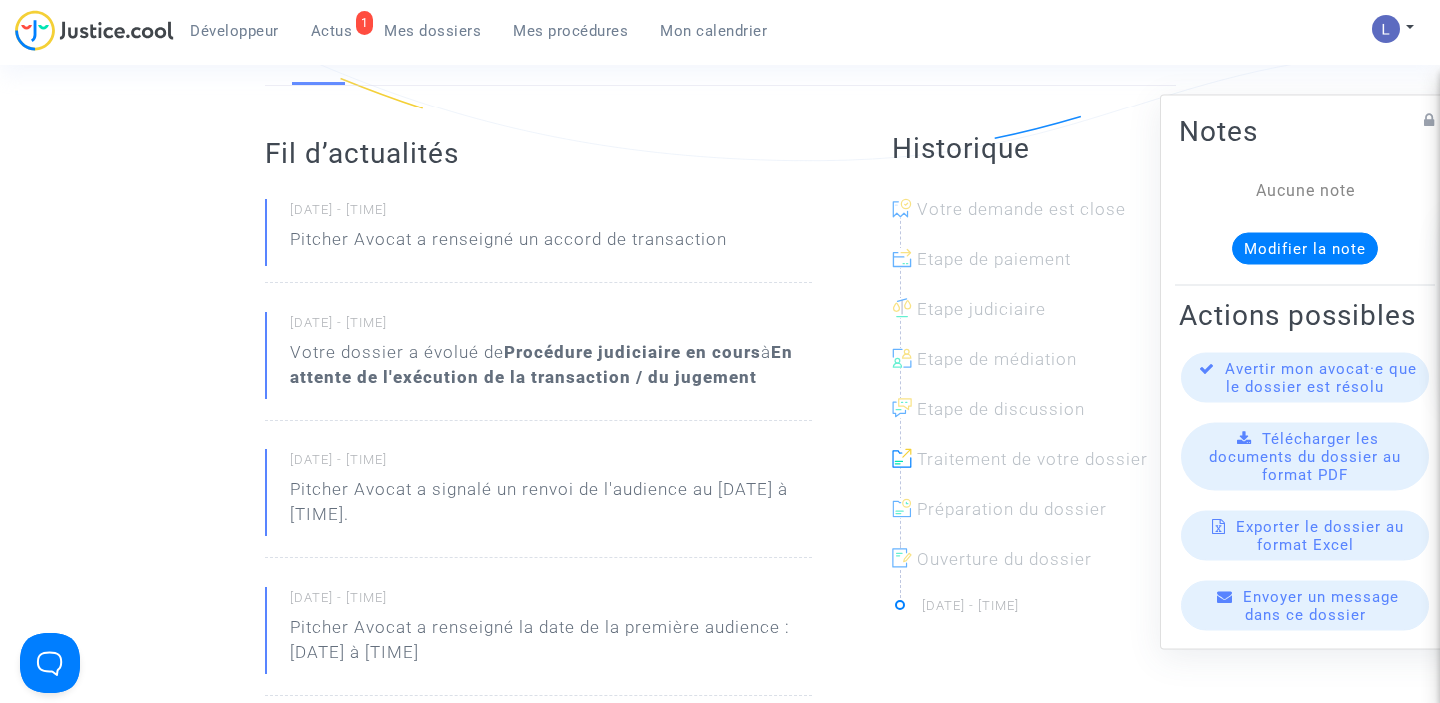 scroll, scrollTop: 436, scrollLeft: 0, axis: vertical 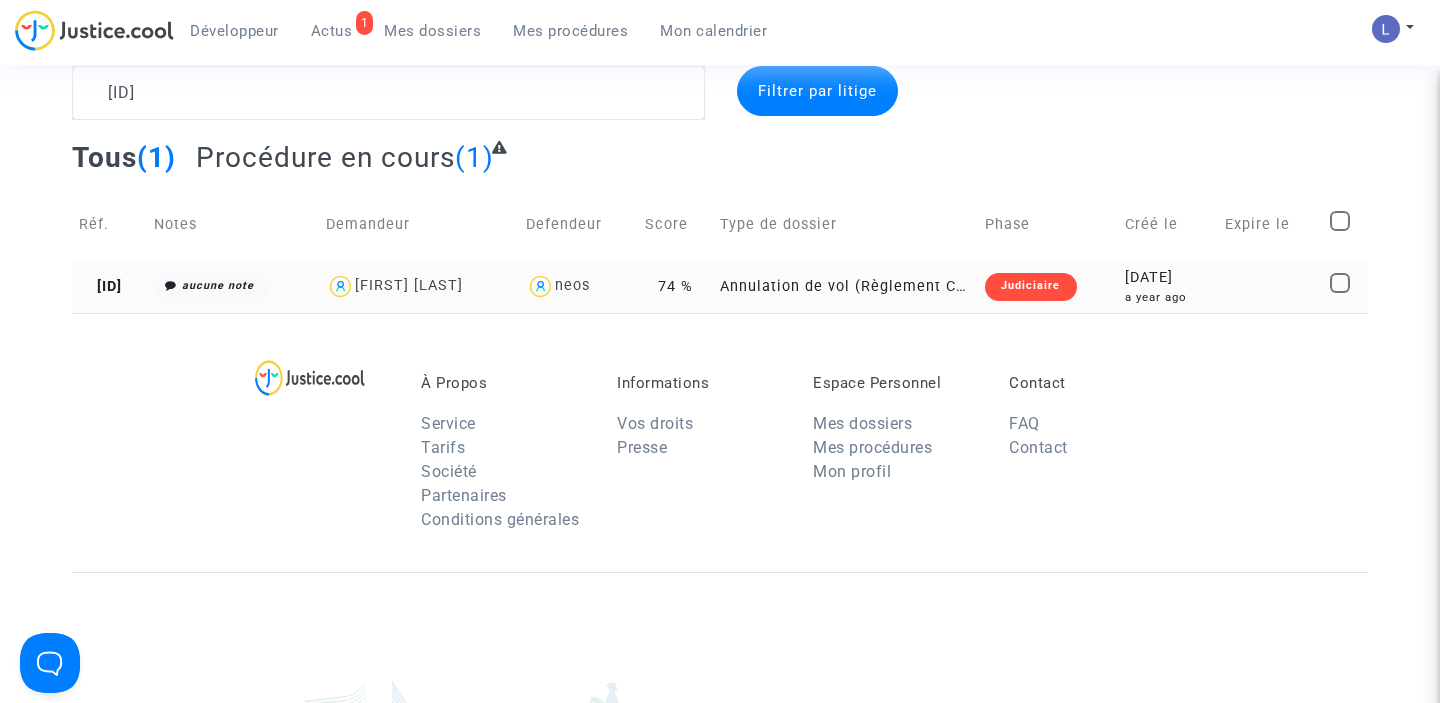 type on "[ID]" 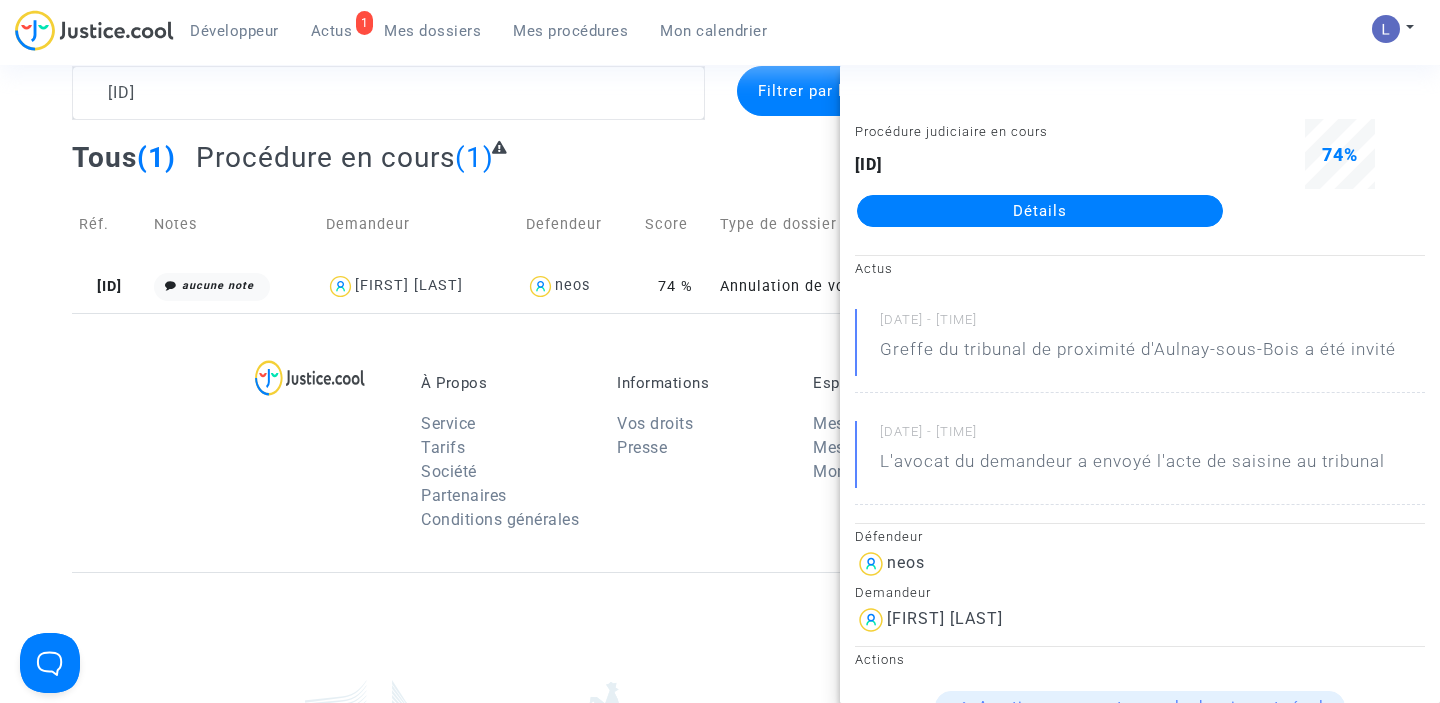 click on "Détails" at bounding box center [1040, 211] 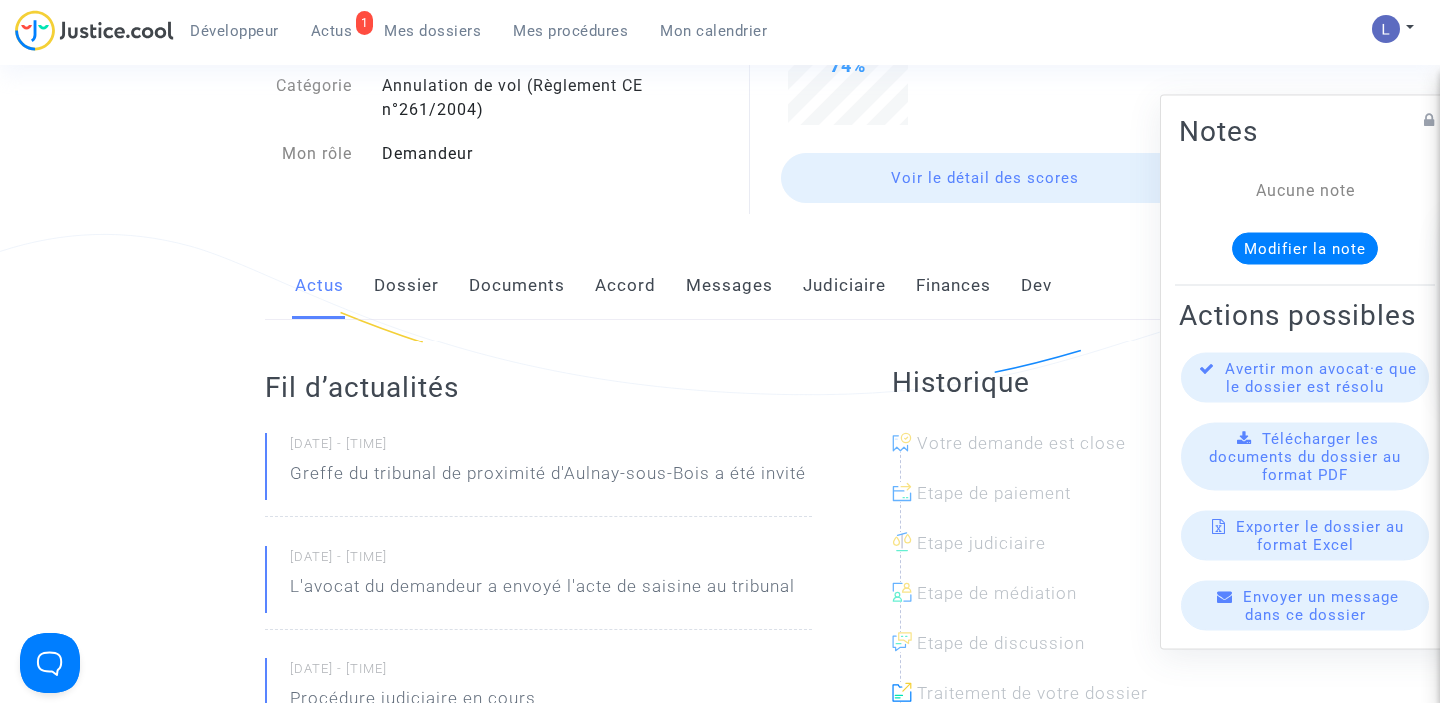 scroll, scrollTop: 56, scrollLeft: 0, axis: vertical 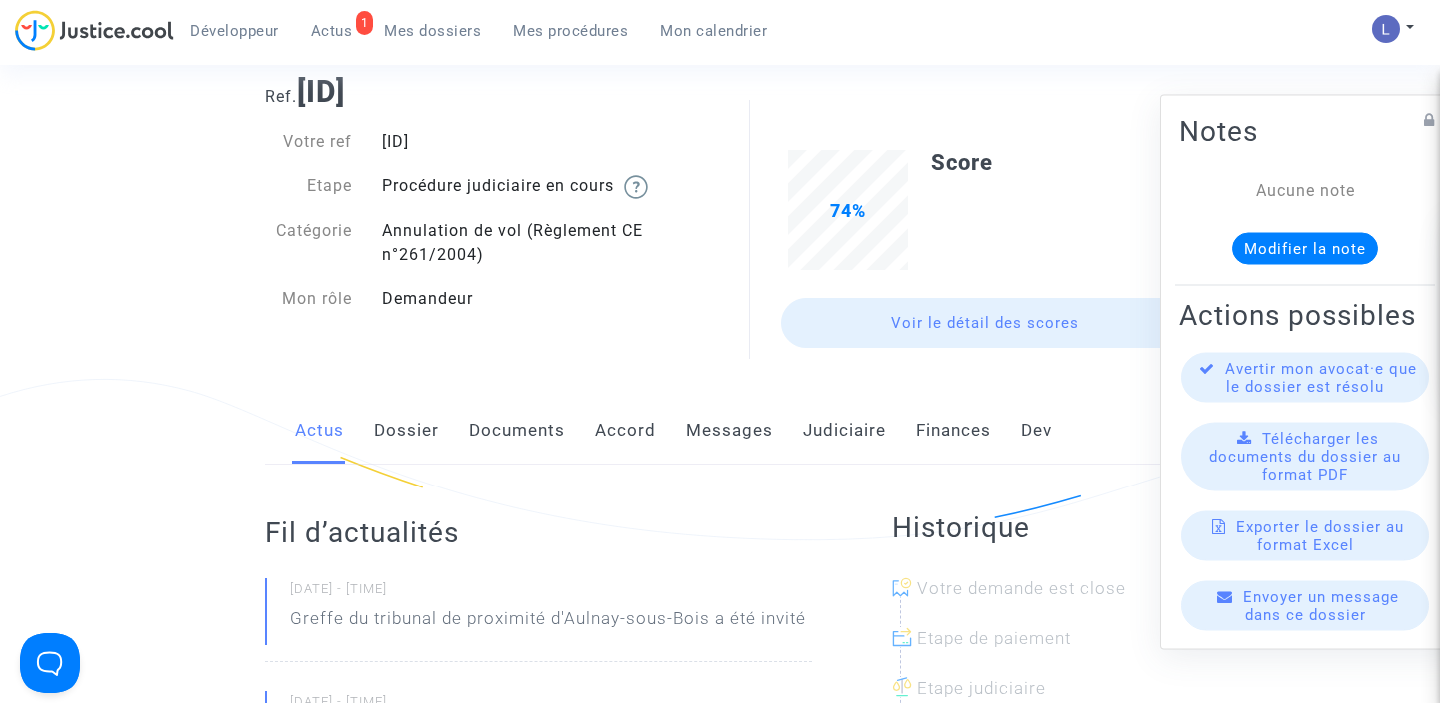 click on "Judiciaire" at bounding box center [844, 431] 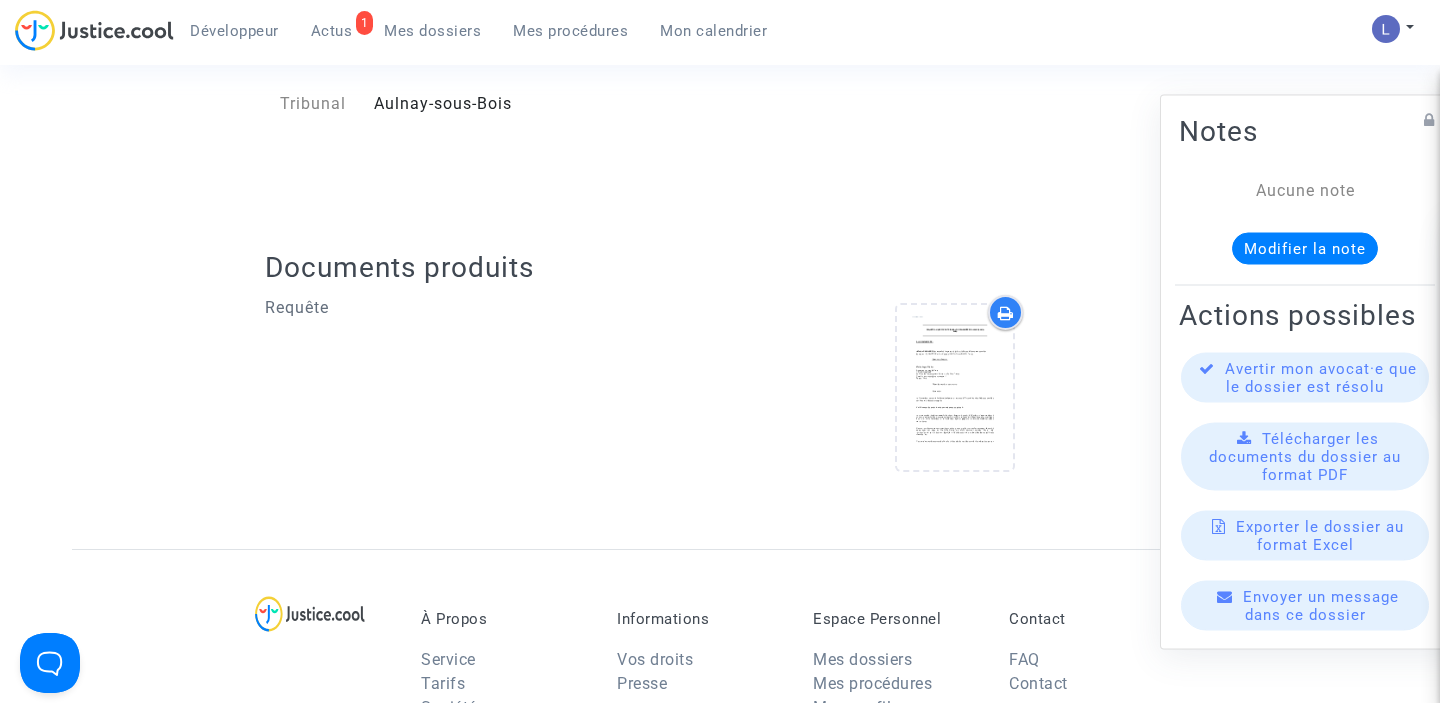 scroll, scrollTop: 566, scrollLeft: 0, axis: vertical 